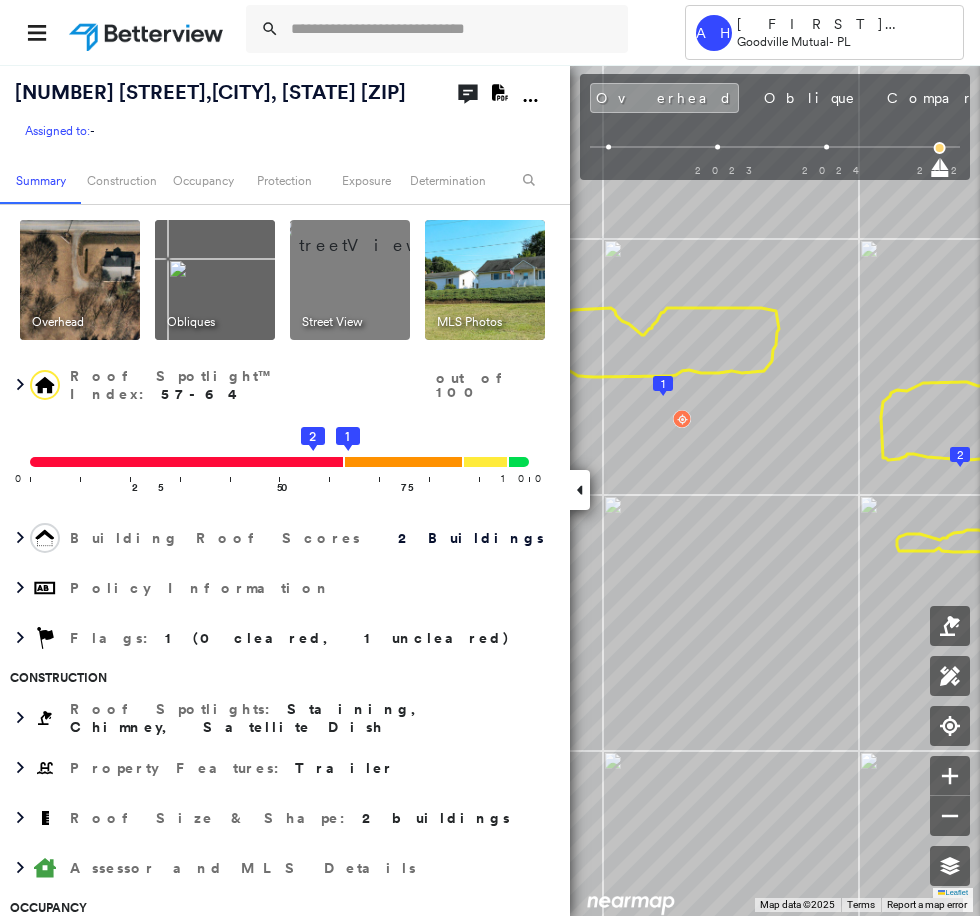 click at bounding box center [453, 29] 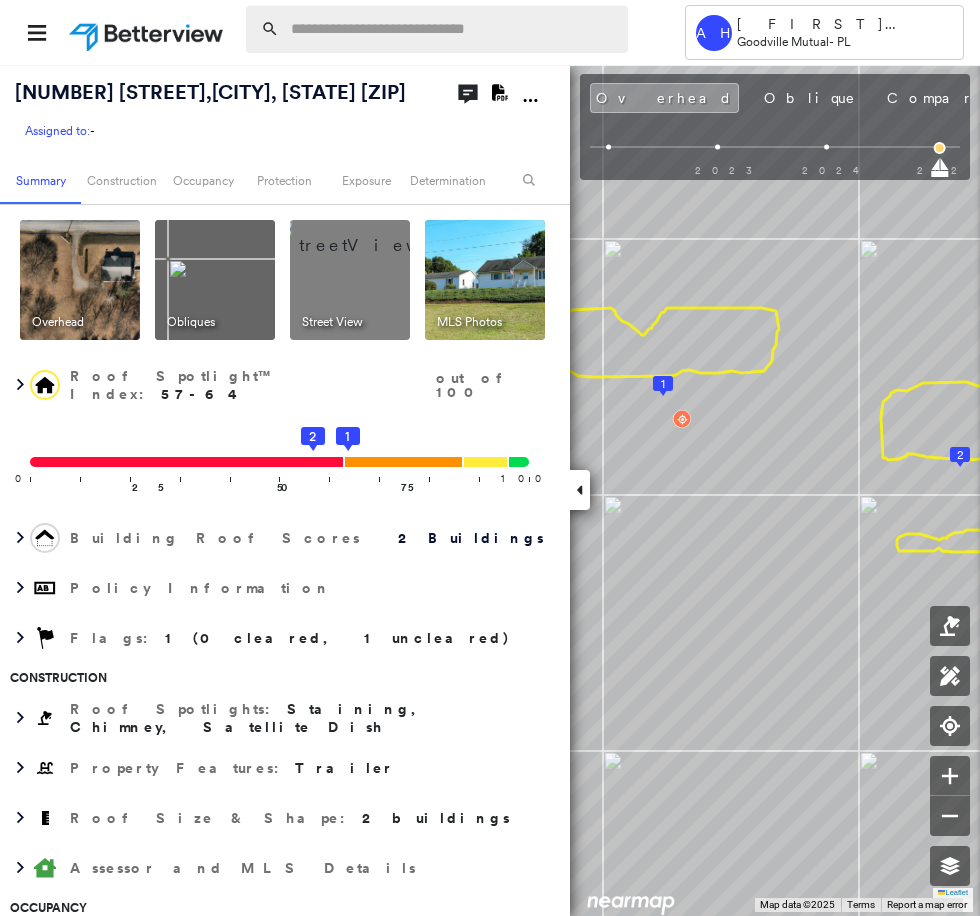 scroll, scrollTop: 0, scrollLeft: 0, axis: both 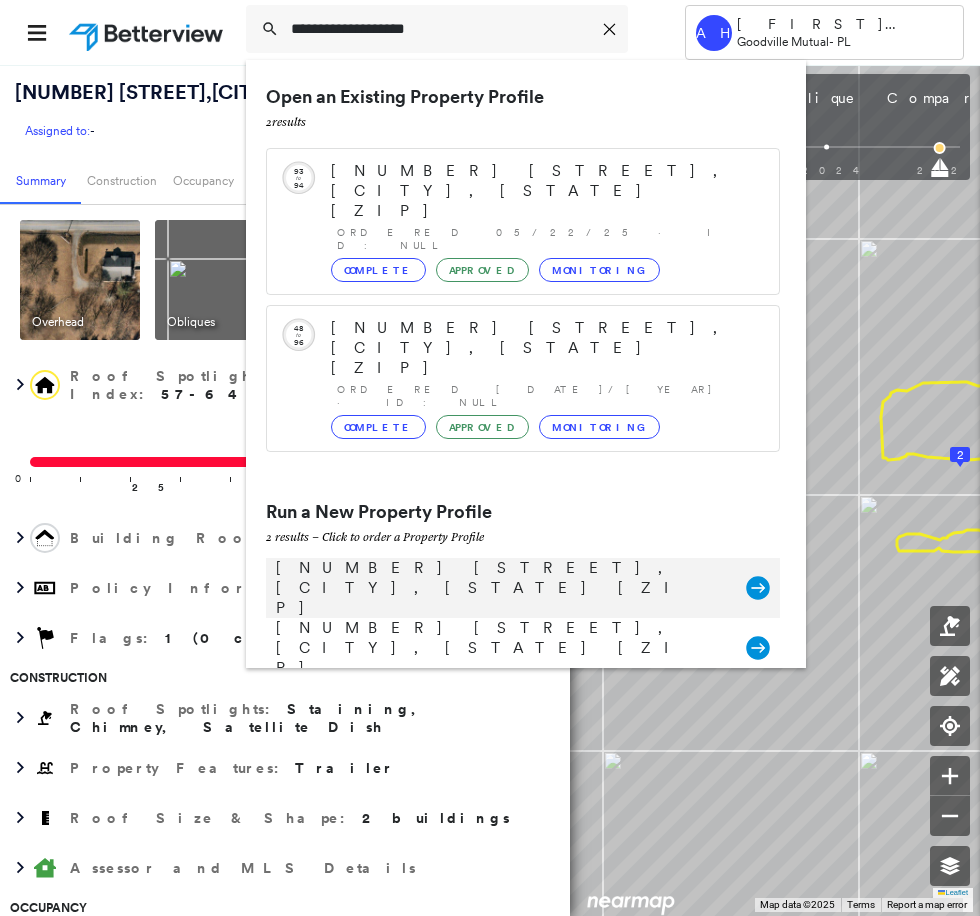 type on "**********" 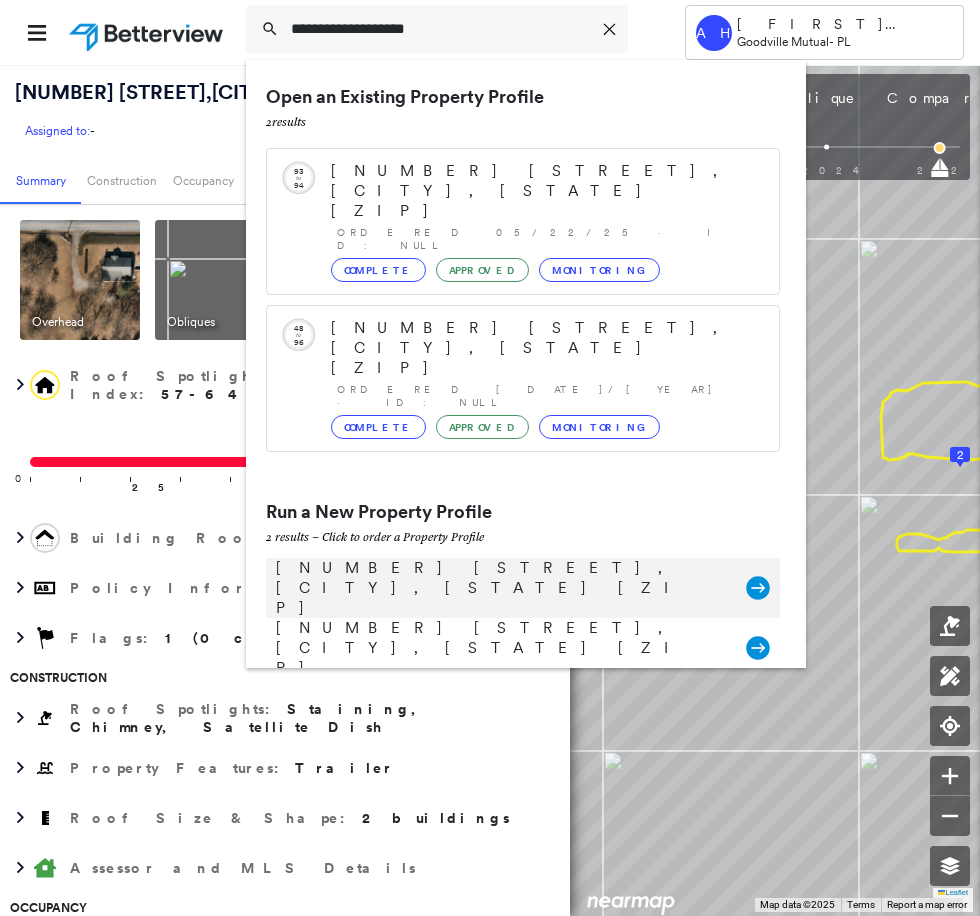 click on "[NUMBER] [STREET], [CITY], [STATE] [ZIP]" at bounding box center (501, 588) 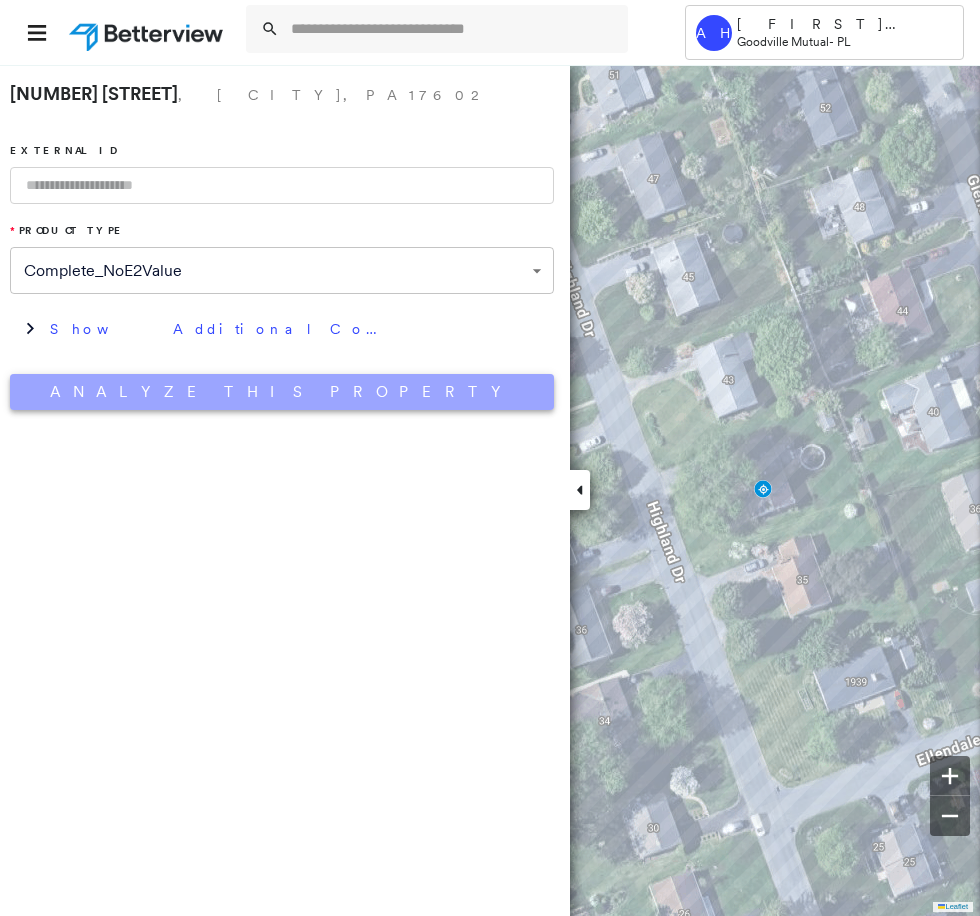 click on "Analyze This Property" at bounding box center [282, 392] 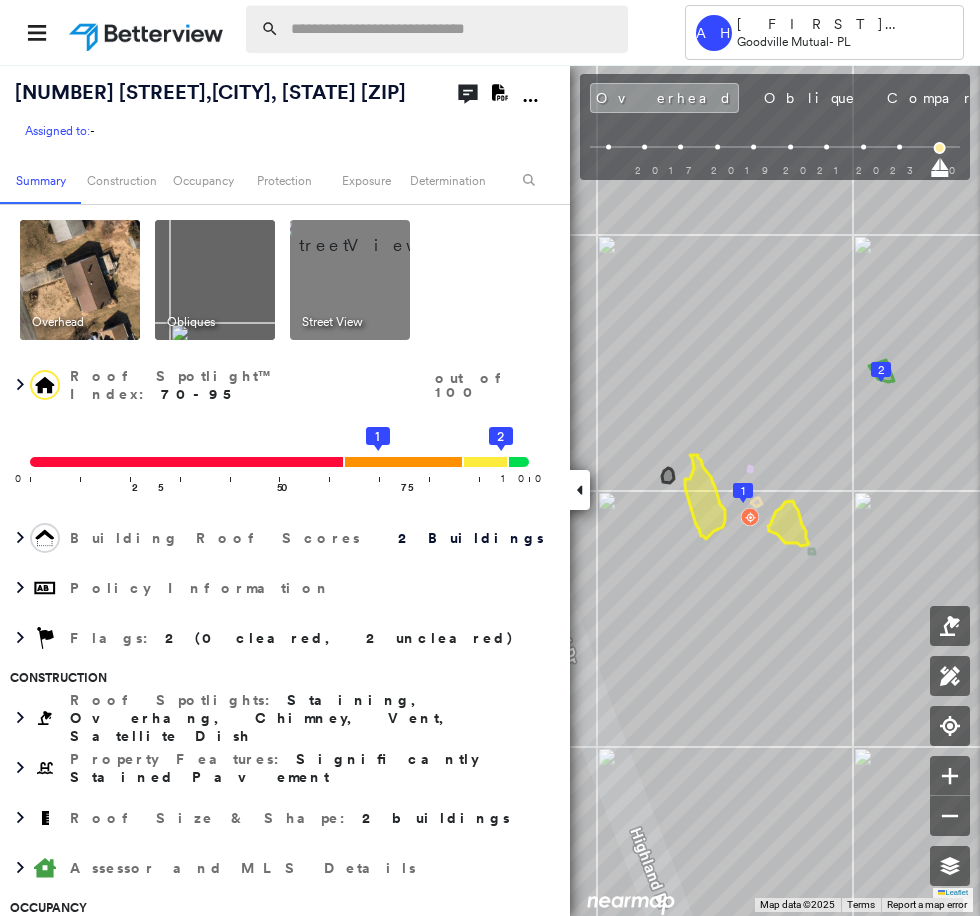 click at bounding box center (453, 29) 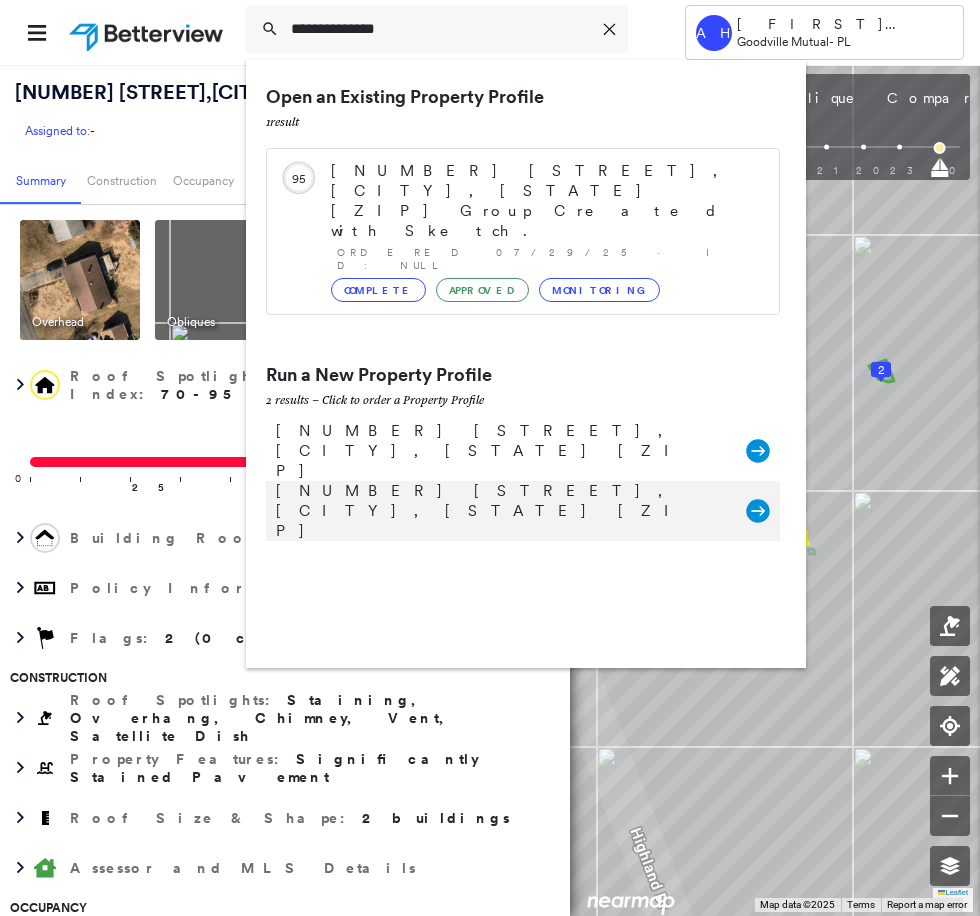type on "**********" 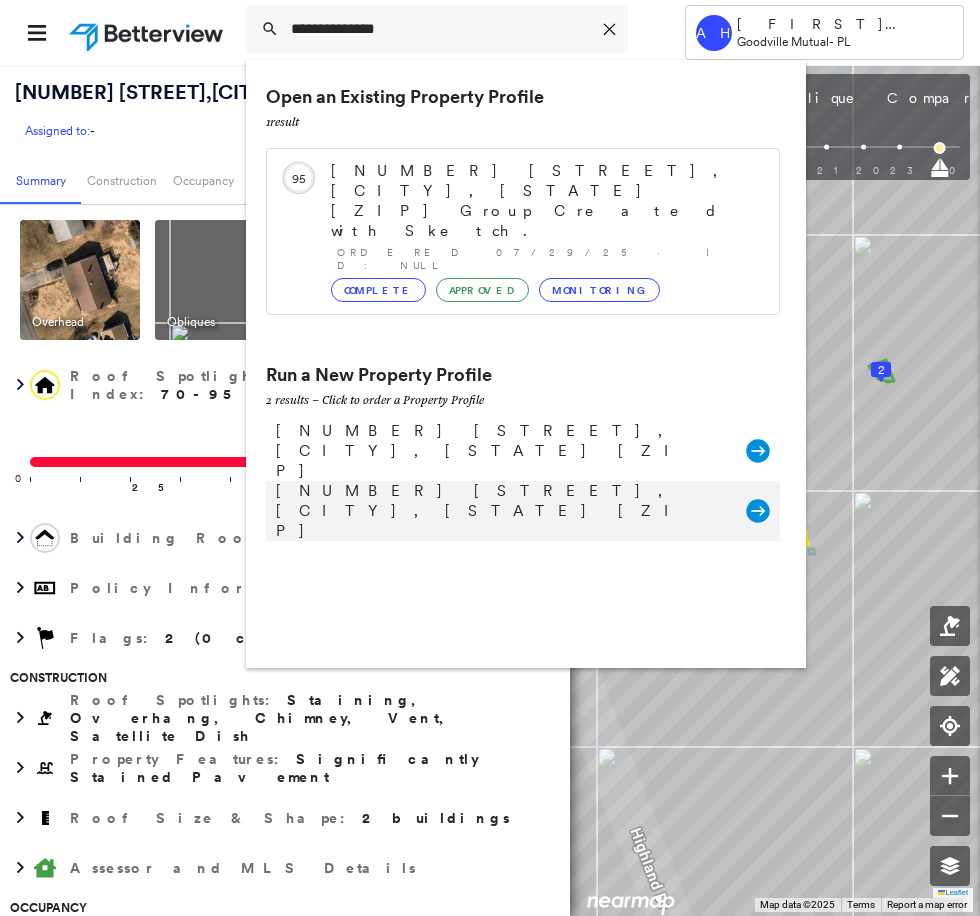 click on "[NUMBER] [STREET], [CITY], [STATE] [ZIP] Group Created with Sketch." at bounding box center (523, 511) 